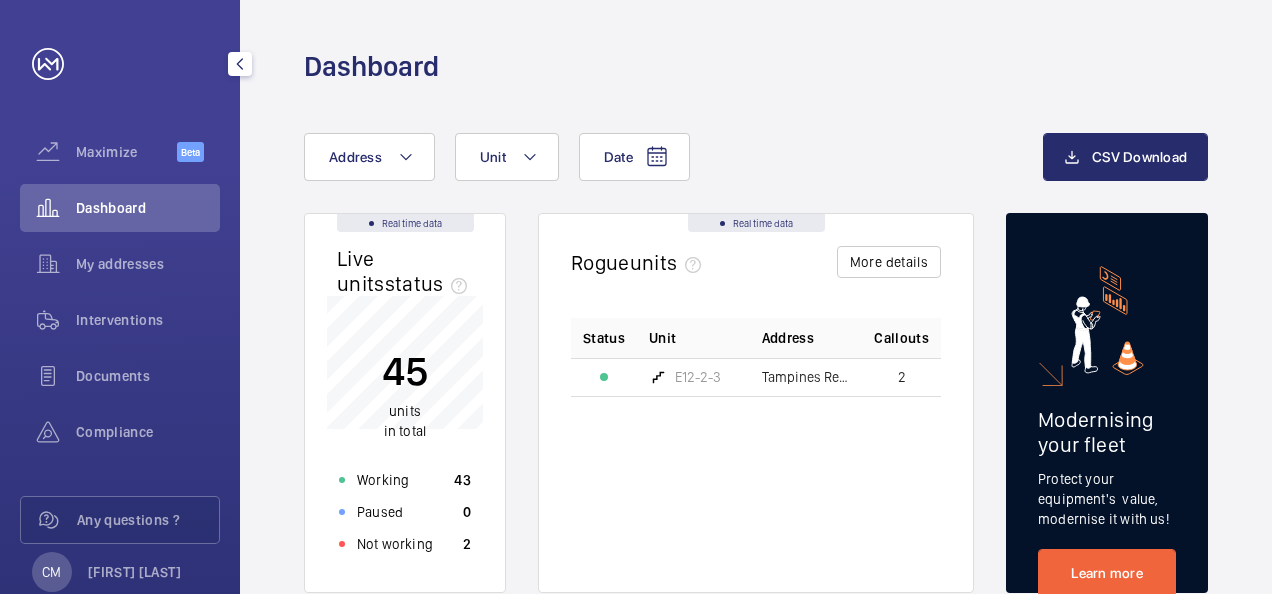 scroll, scrollTop: 0, scrollLeft: 0, axis: both 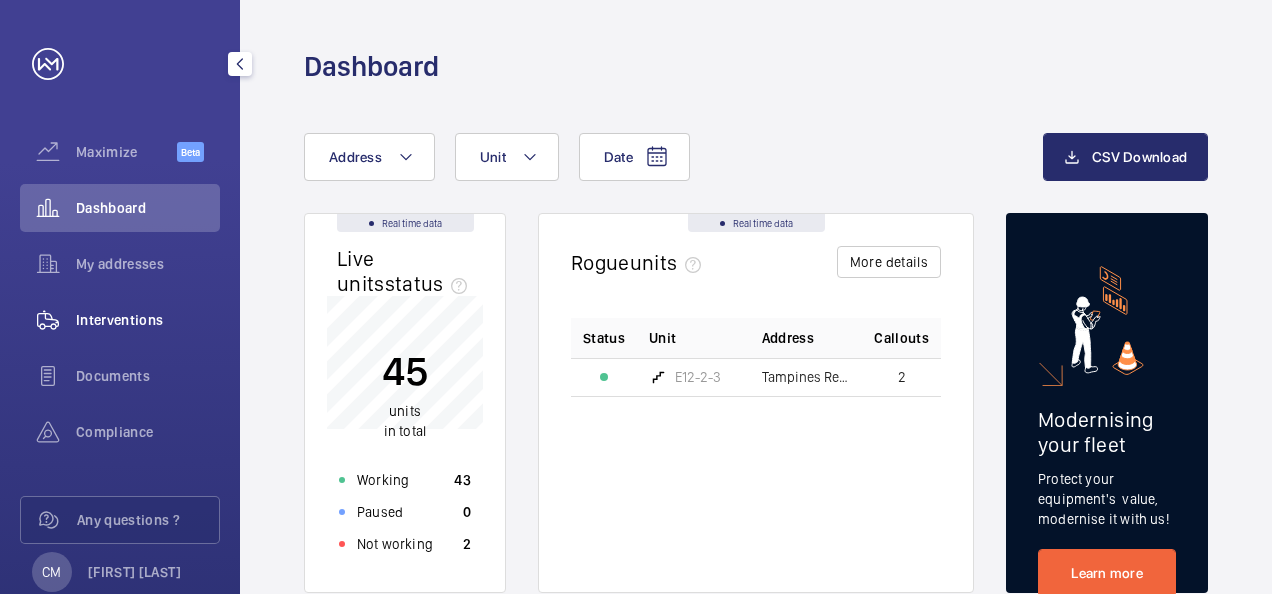click on "Interventions" 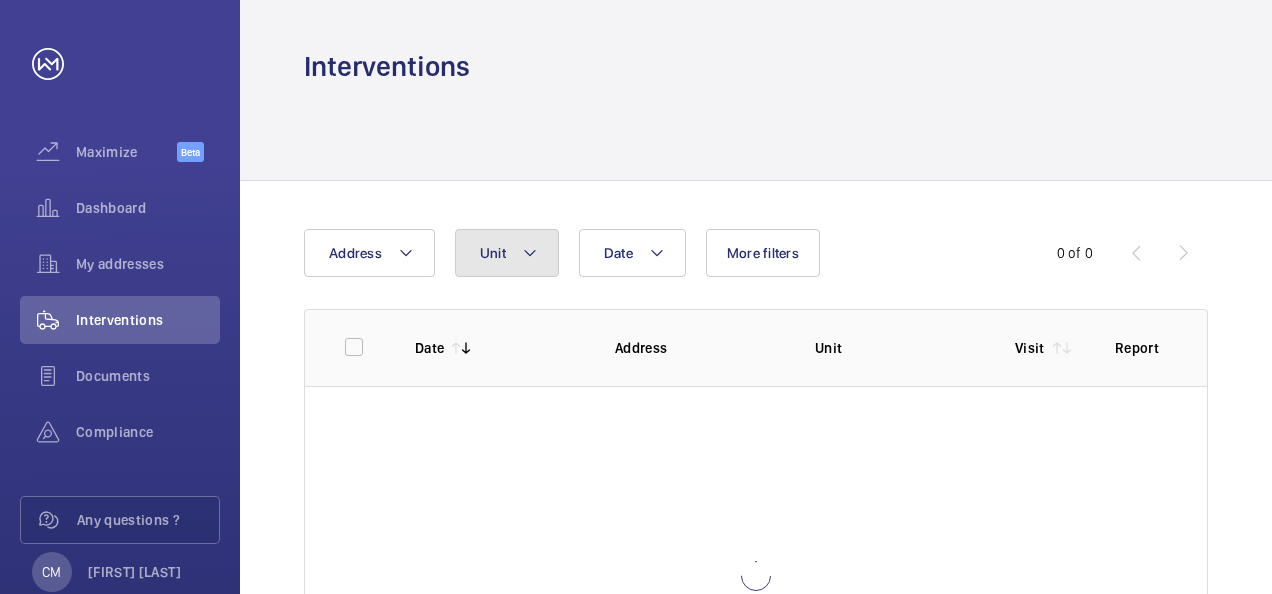 click on "Unit" 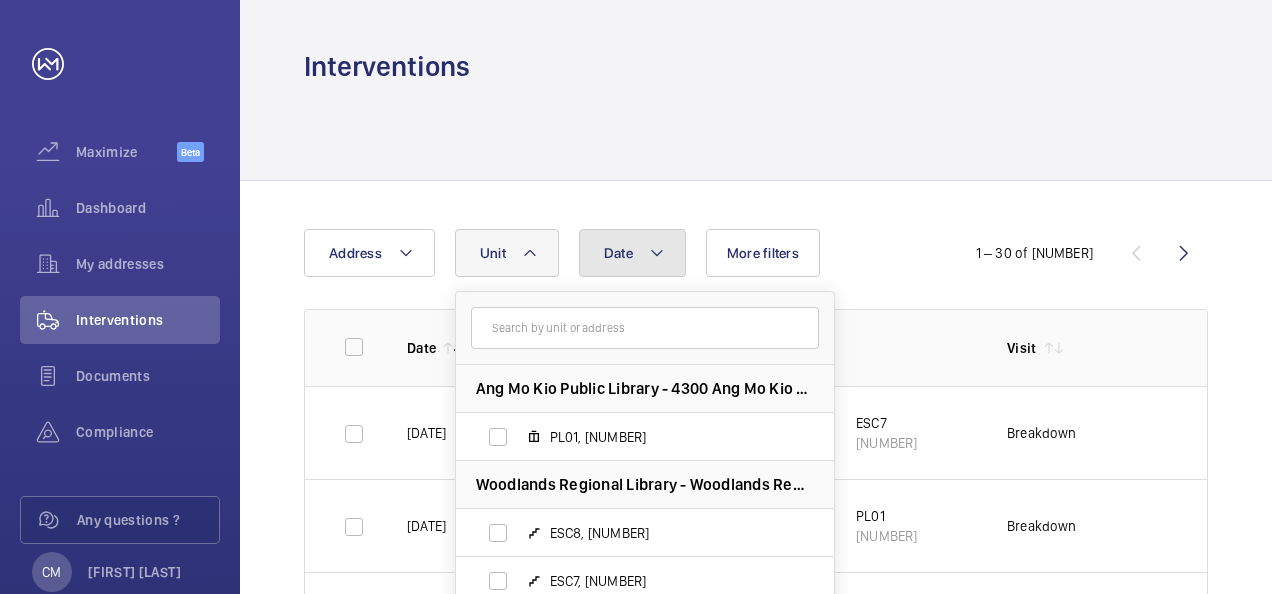 click on "Date" 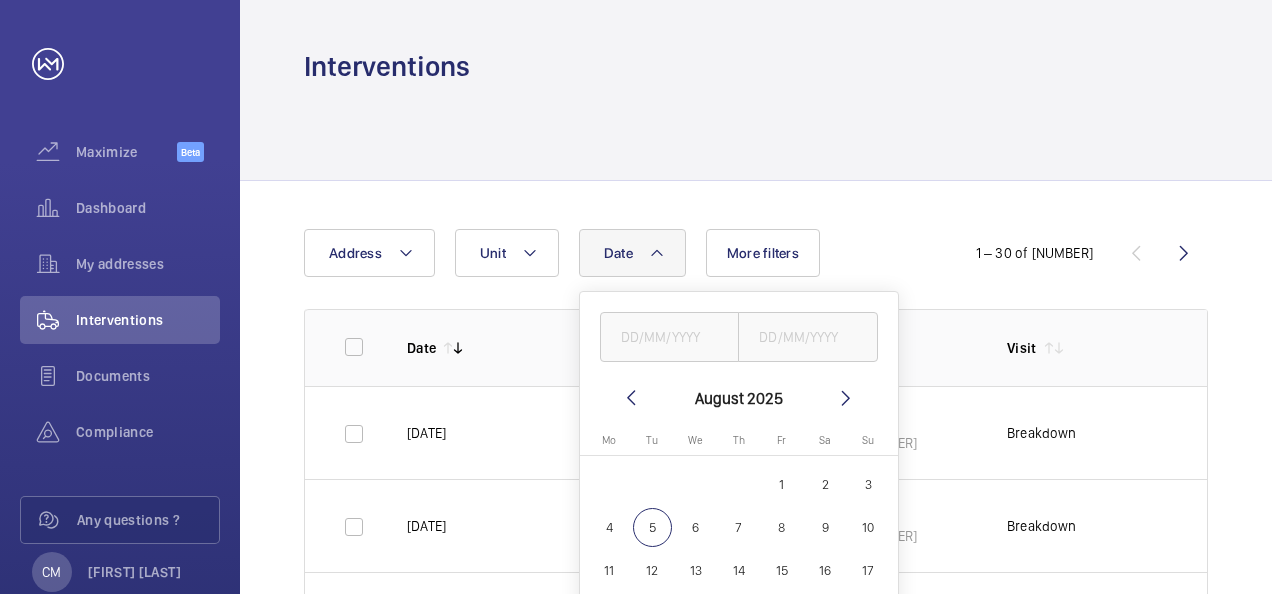 click 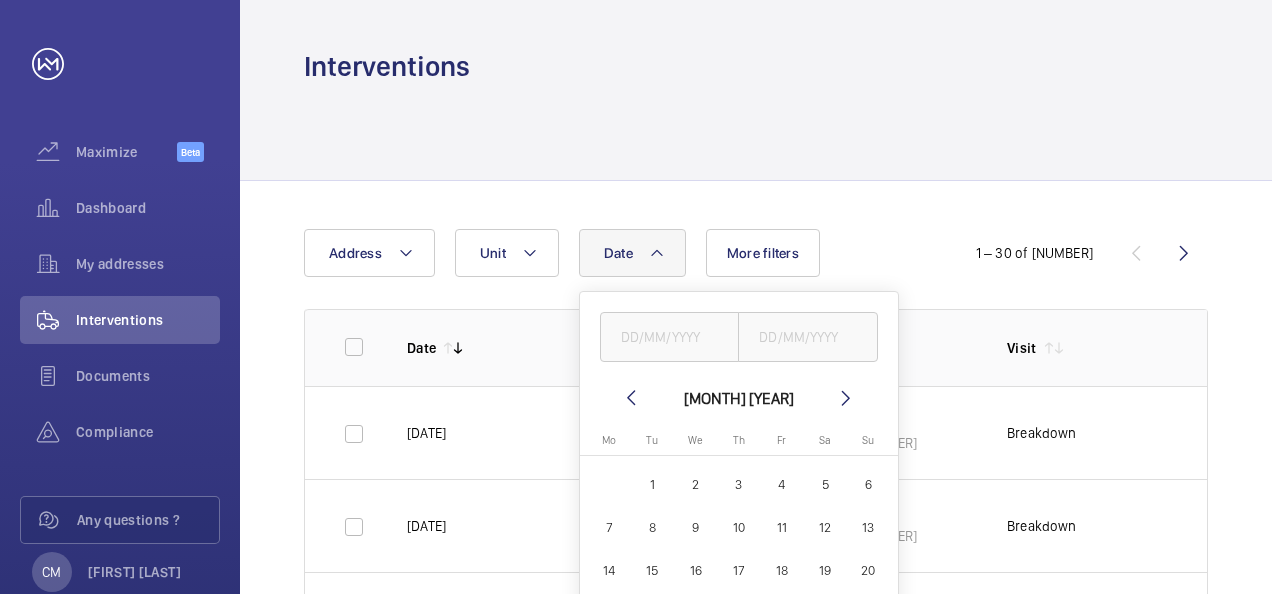 click on "1" 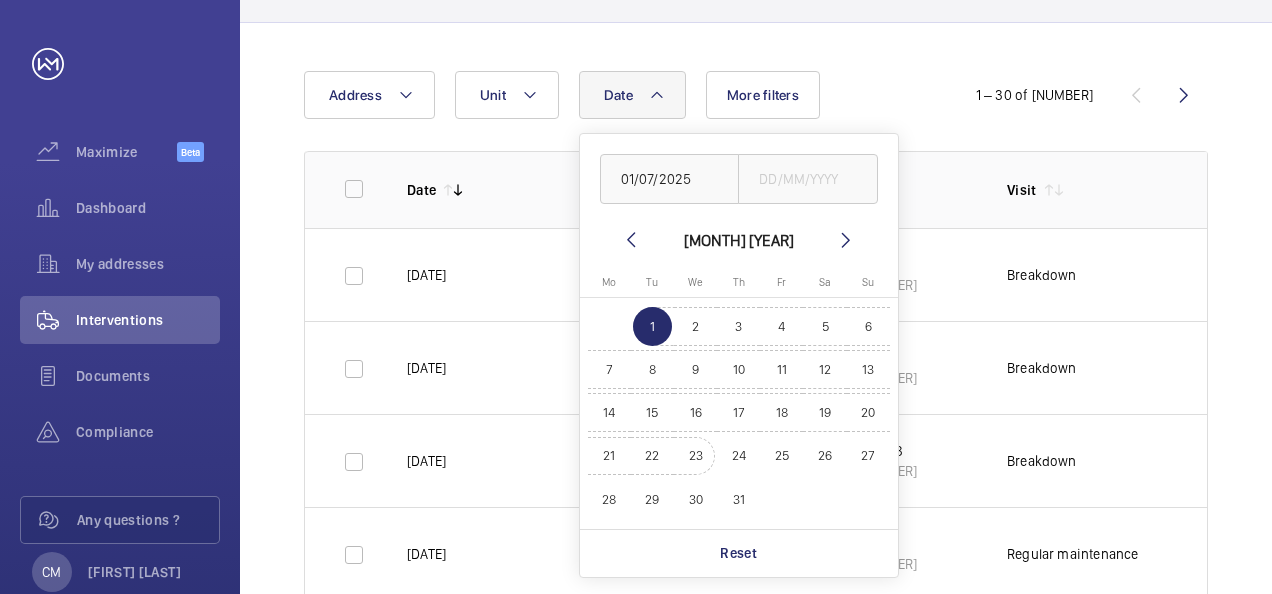 scroll, scrollTop: 200, scrollLeft: 0, axis: vertical 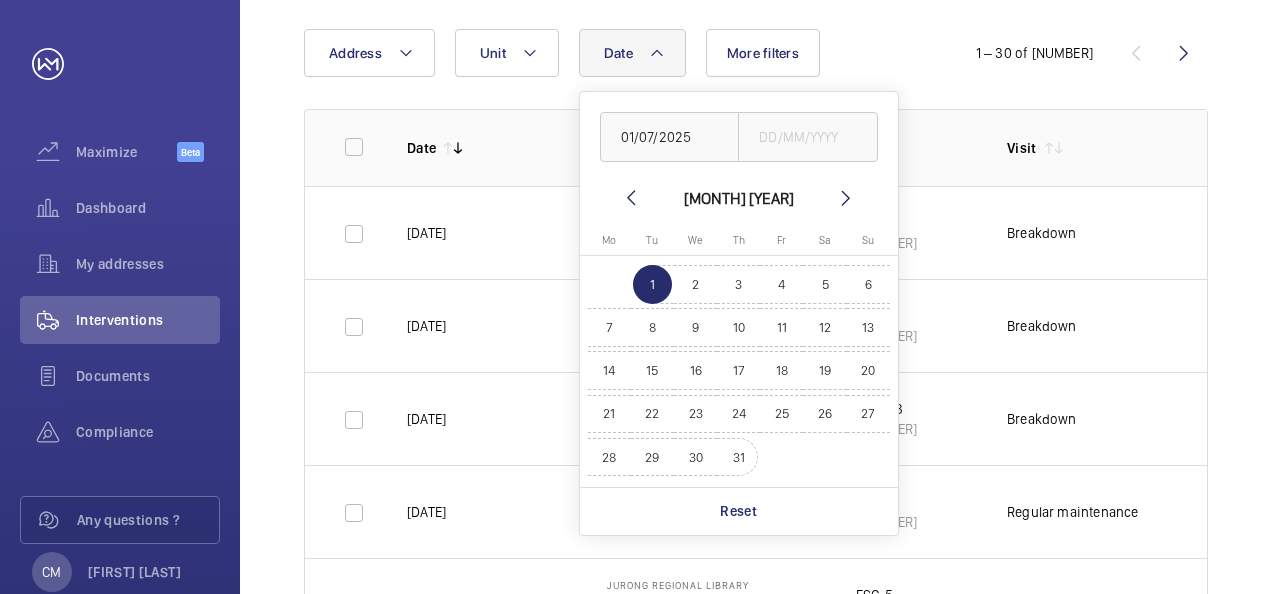click on "31" 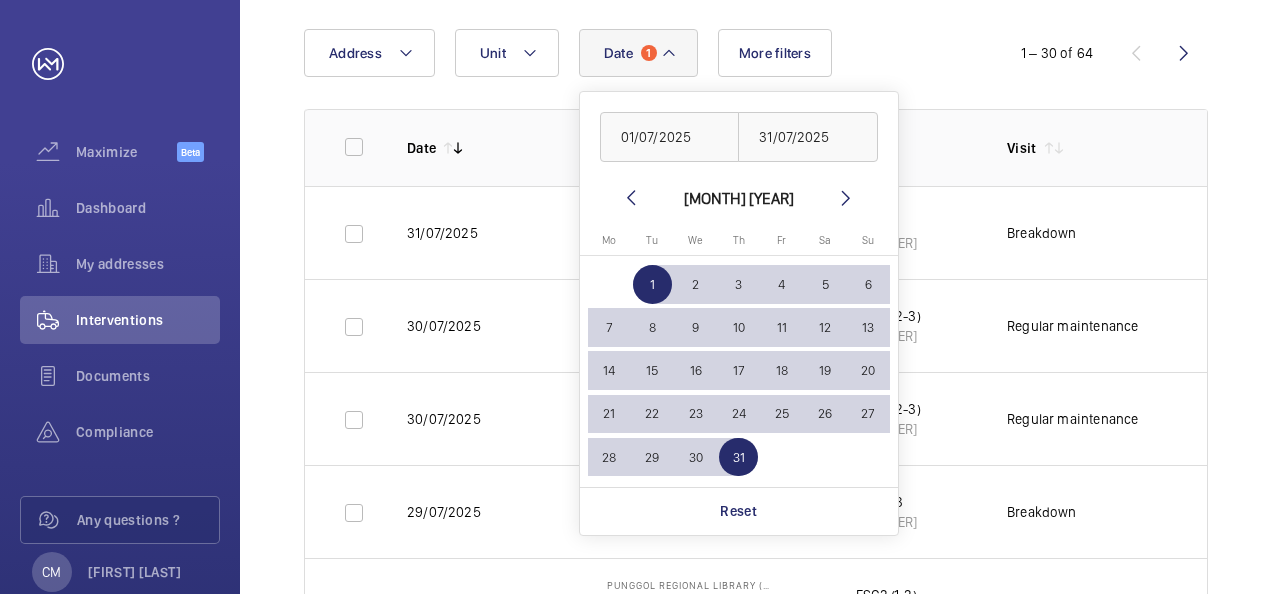 click on "Date [NUMBER] [DATE] [DATE] [MONTH] [DAY] [DAY] [DAY] [DAY] [DAY] [DAY] [DAY] [DAY] [DAY] [DAY] [DAY] [DAY] [DAY] [DAY] [DAY] [DAY] [DAY] [DAY] [DAY] [DAY] [DAY] [DAY] [DAY] [DAY] [DAY] [DAY] [DAY] [DAY]
Comparison range
Comparison range
Reset Address Unit More filters  1 – 30 of [NUMBER]  Date Address Unit Visit Job Id Report  [DATE]   Jurong Regional Library   21 Jurong East Central 1   [POSTAL_CODE] SINGAPORE   ESC-5   [NUMBER]    Breakdown   ---   [DATE]   Punggol Regional Library (PRL)   One Punggol   [POSTAL_CODE] SINGAPORE   ESC4 (2-3)   [NUMBER]    Regular maintenance   ---   [DATE]   Punggol Regional Library (PRL)   One Punggol   [POSTAL_CODE] SINGAPORE   ESC3 (2-3)   [NUMBER]    Regular maintenance   ---   [DATE]   Tampines Regional Library   1 Tampines Walk   [POSTAL_CODE] SINGAPORE   E12-2-3   [NUMBER]    Breakdown   ---   [DATE]   Punggol Regional Library (PRL)   One Punggol   [POSTAL_CODE] SINGAPORE   ESC2 (1-2)   [NUMBER]   ---   00" 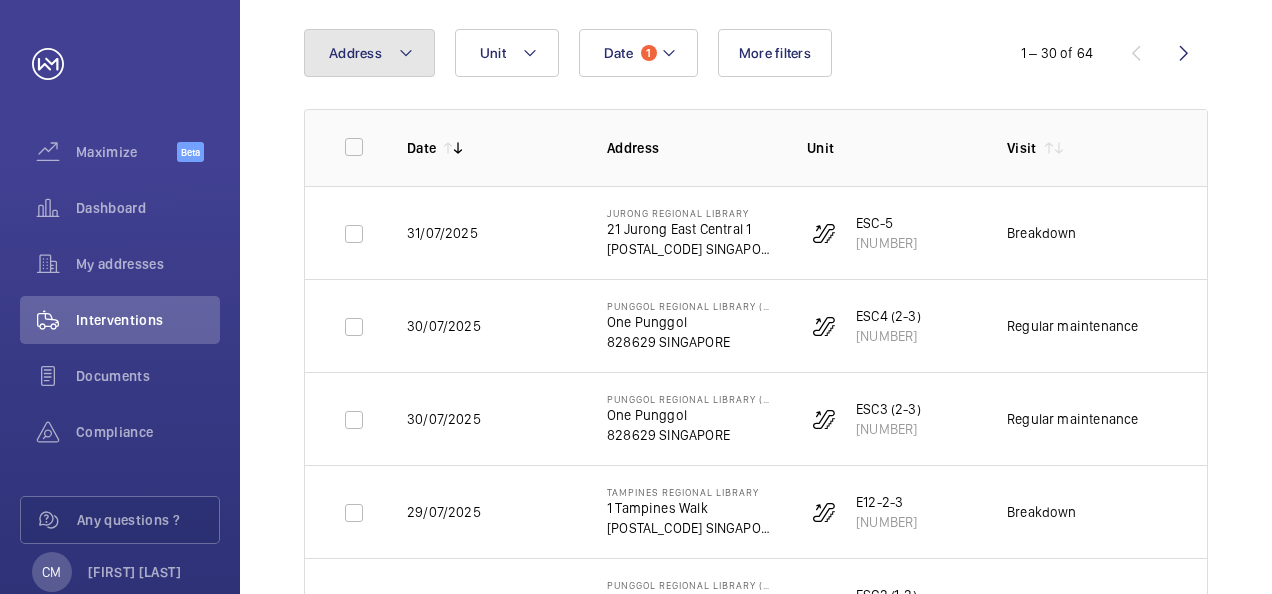 click on "Address" 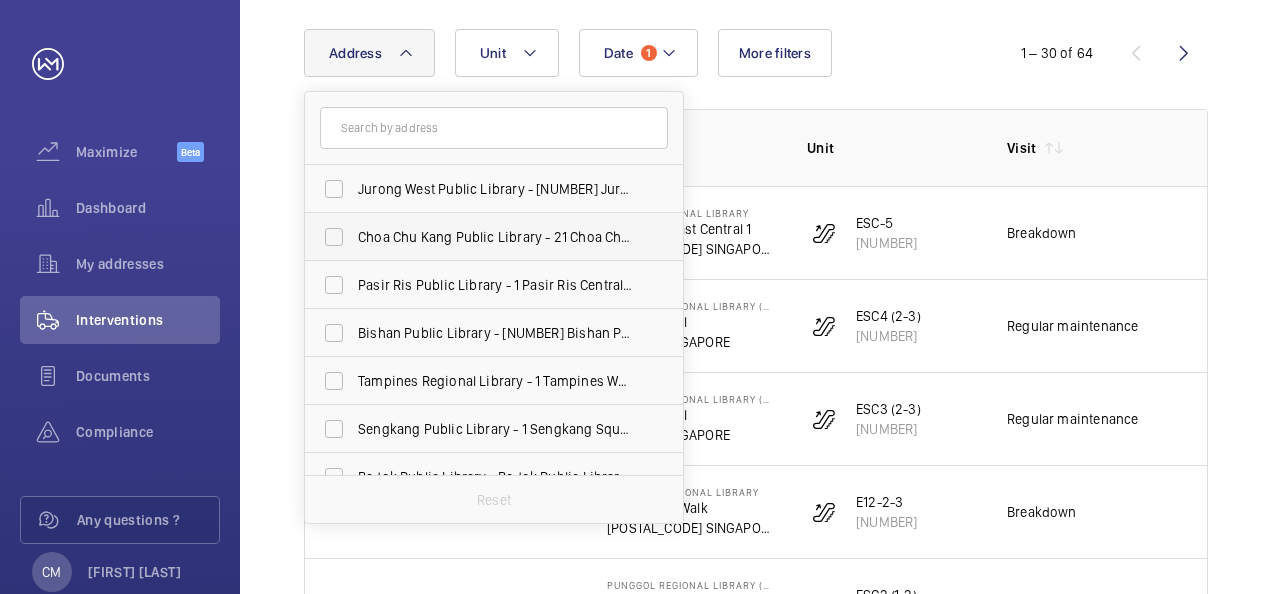 click on "Choa Chu Kang Public Library - 21 Choa Chu Kang Ave 4, SINGAPORE [POSTAL_CODE]" at bounding box center [495, 237] 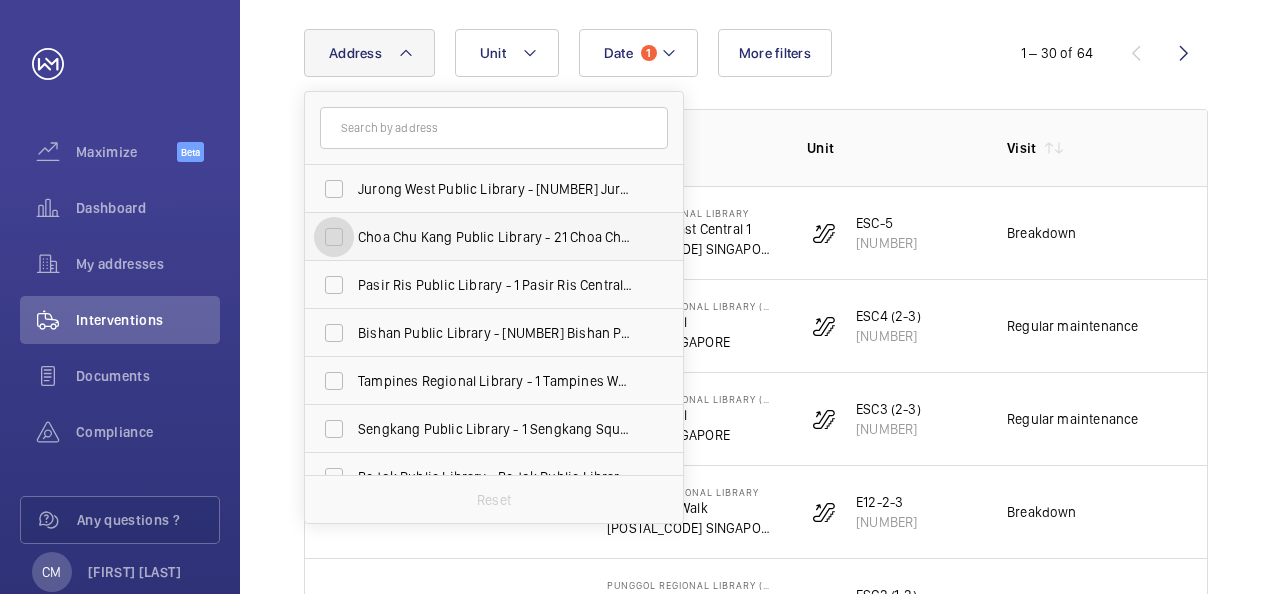 click on "Choa Chu Kang Public Library - 21 Choa Chu Kang Ave 4, SINGAPORE [POSTAL_CODE]" at bounding box center (334, 237) 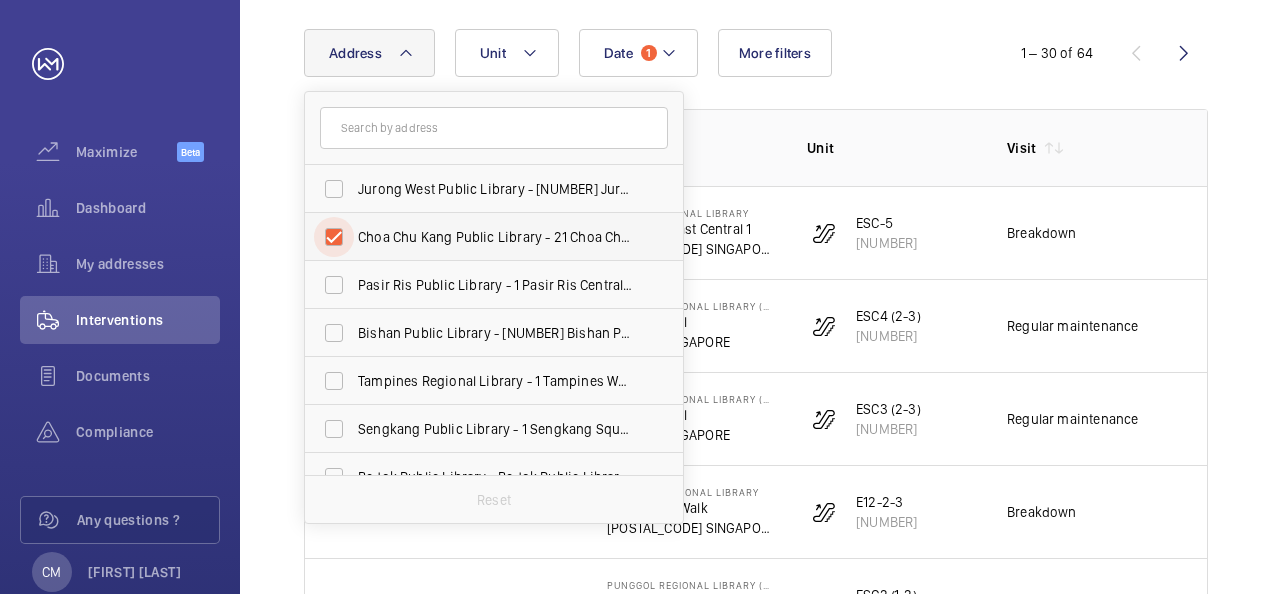 checkbox on "true" 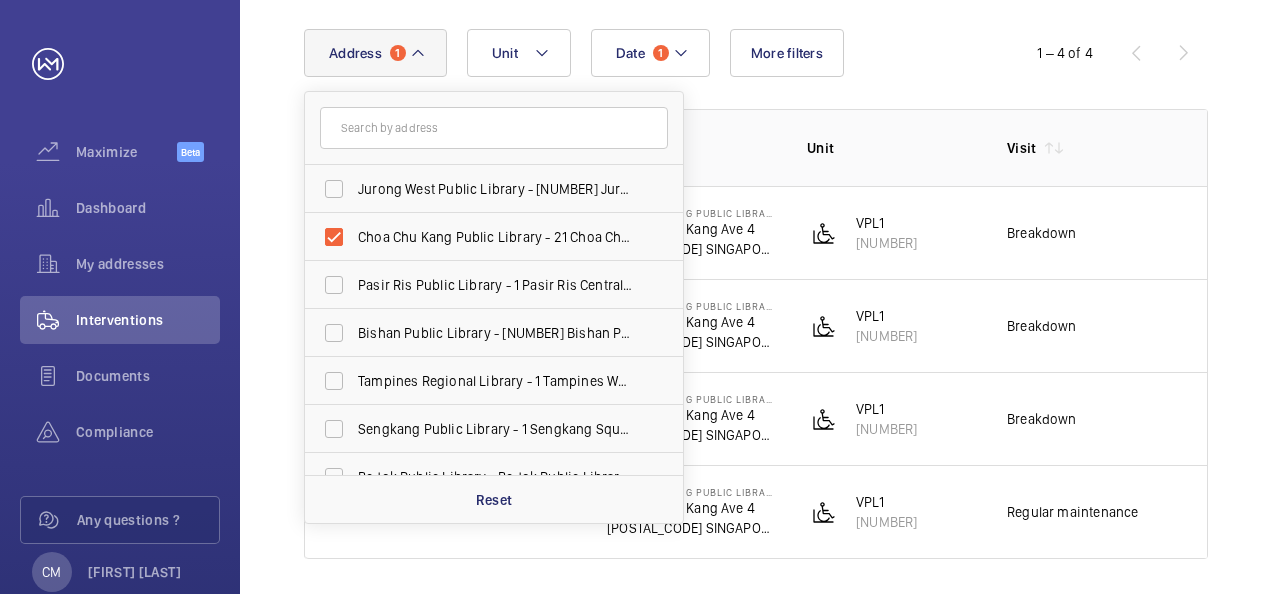click on "Date Address Unit Visit Job Id Report" 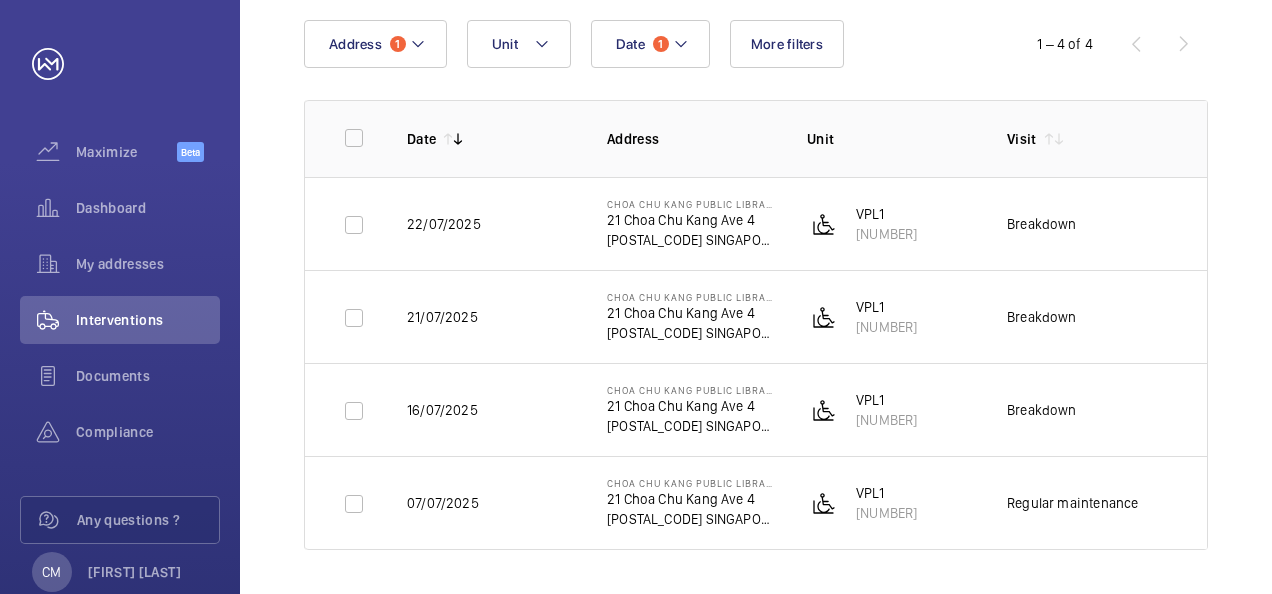 scroll, scrollTop: 211, scrollLeft: 0, axis: vertical 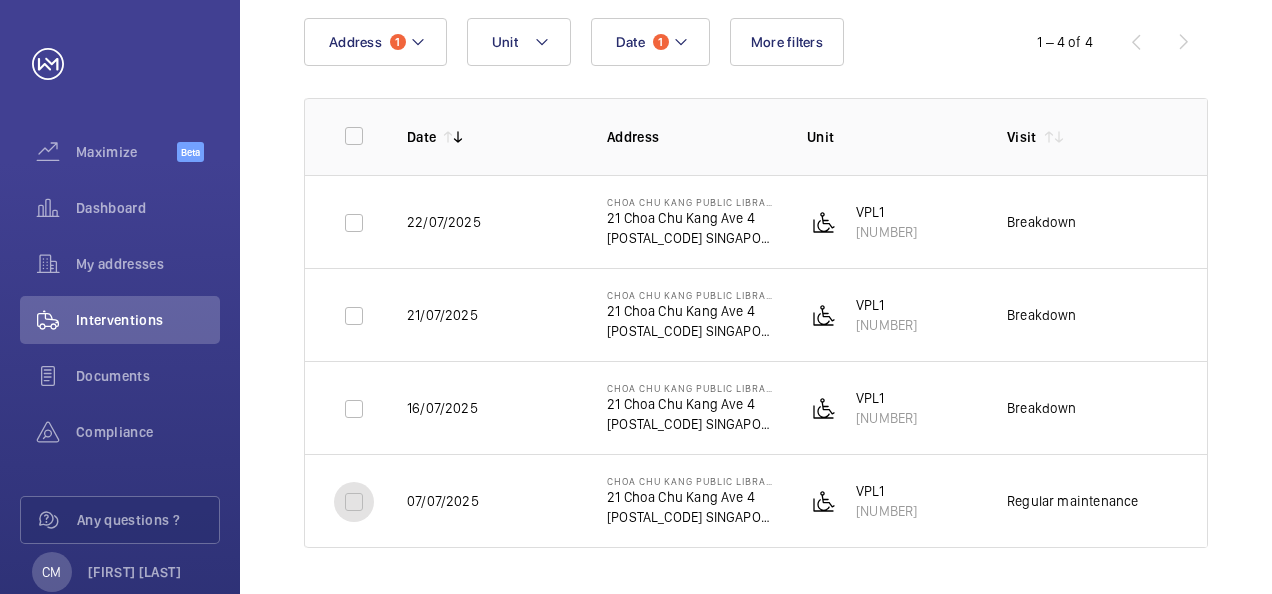 click at bounding box center [354, 502] 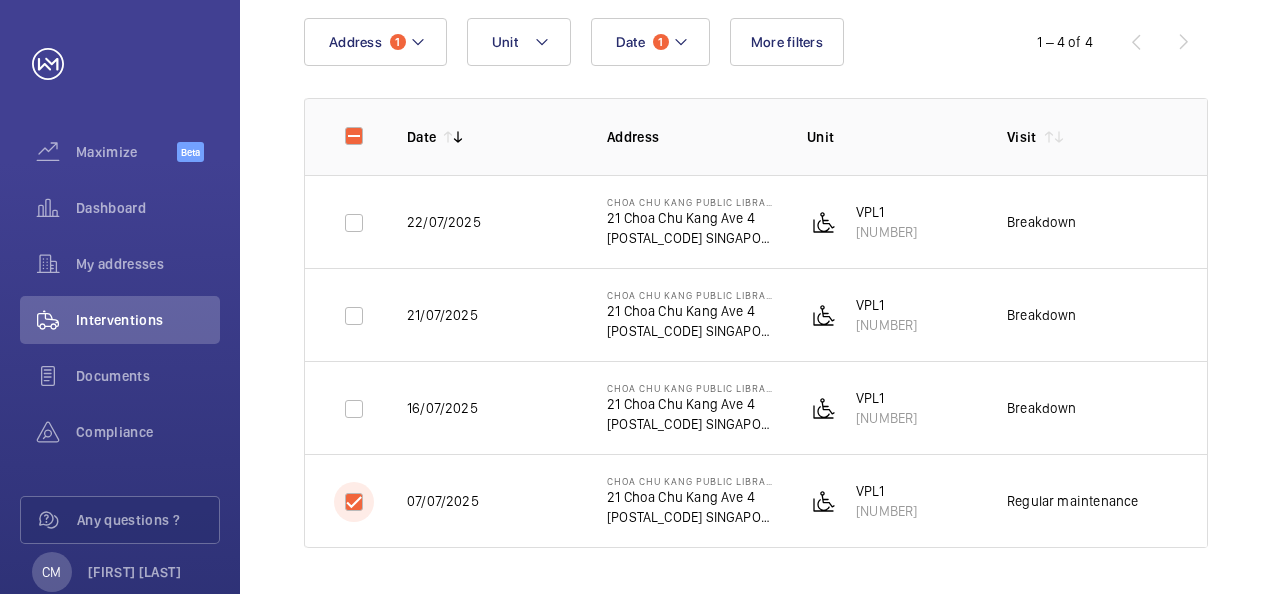 checkbox on "true" 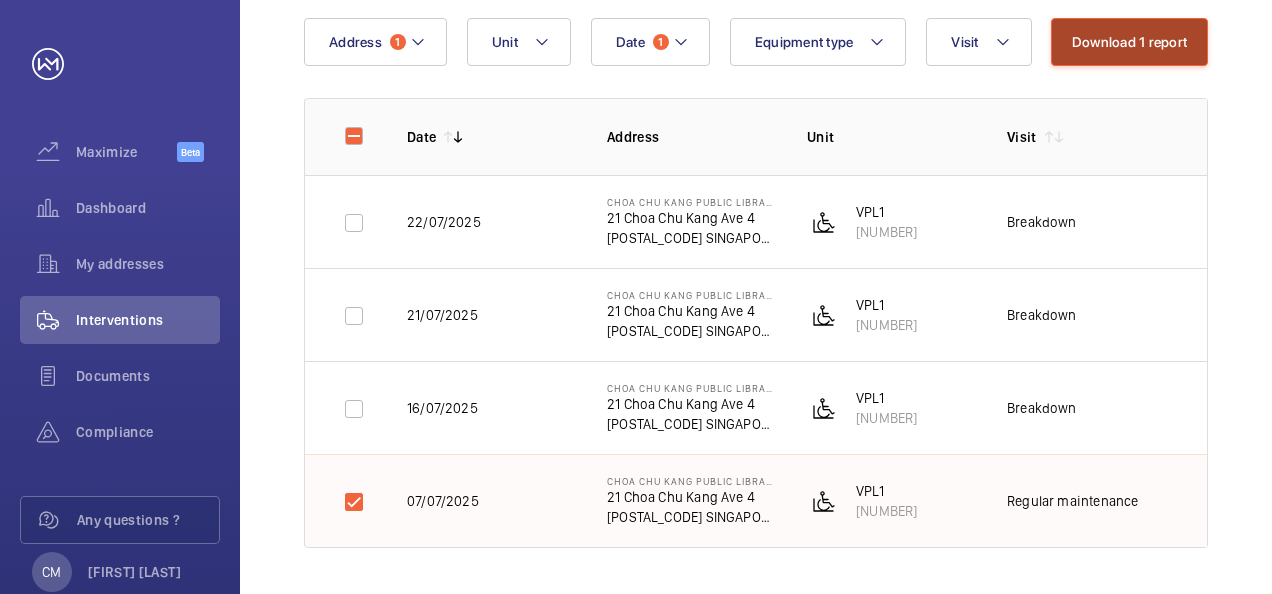 click on "Download 1 report" 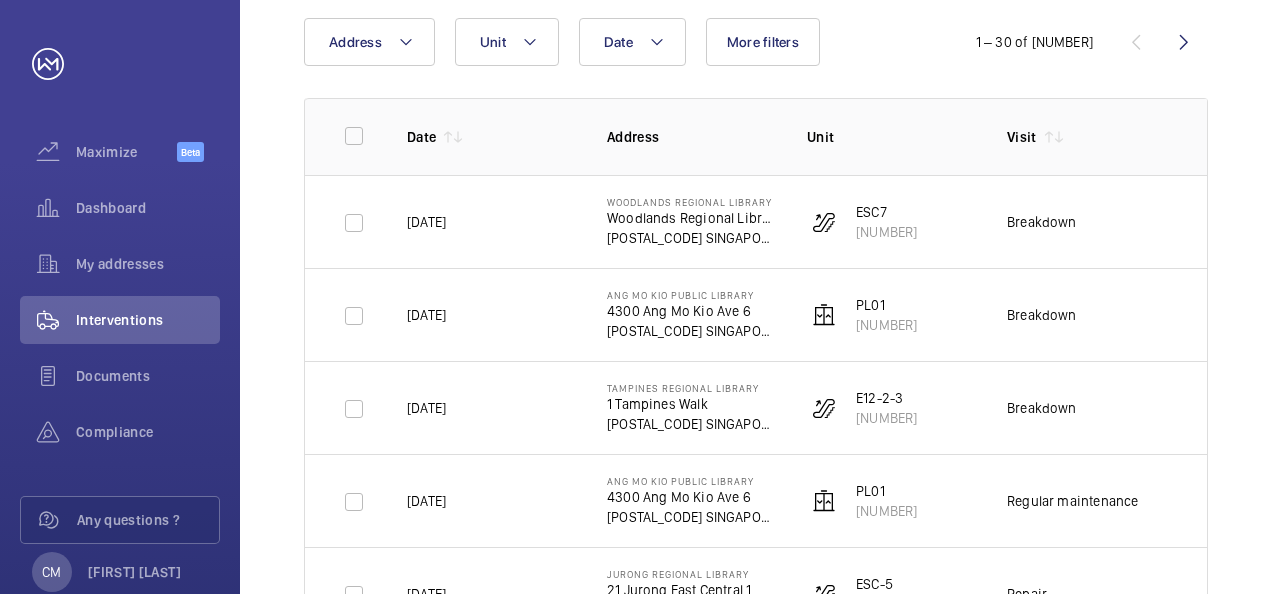 click on "Date Address Unit More filters  1 – 30 of [NUMBER]  Date Address Unit Visit Job Id Report  [DATE]   Woodlands Regional Library   Woodlands Regional Library   [POSTAL_CODE] SINGAPORE   ESC7   [NUMBER]    Breakdown   ---   [DATE]   Ang Mo Kio Public Library   4300 Ang Mo Kio Ave 6   [POSTAL_CODE] SINGAPORE   PL01   [NUMBER]    Breakdown   ---   [DATE]   Tampines Regional Library   1 Tampines Walk   [POSTAL_CODE] SINGAPORE   E12-2-3   [NUMBER]    Breakdown   ---   [DATE]   Ang Mo Kio Public Library   4300 Ang Mo Kio Ave 6   [POSTAL_CODE] SINGAPORE   PL01   [NUMBER]    Regular maintenance   ---   [DATE]   Jurong Regional Library   21 Jurong East Central 1   [POSTAL_CODE] SINGAPORE   ESC-5   [NUMBER]    Repair   ---   [DATE]   Bishan Public Library   [NUMBER] Bishan Pl   [POSTAL_CODE] SINGAPORE   PL02   [NUMBER]    Regular maintenance   ---   [DATE]   Bishan Public Library   [NUMBER] Bishan Pl   [POSTAL_CODE] SINGAPORE   PL01   [NUMBER]    Regular maintenance   ---   [DATE]   Queenstown Public Library   53 Margaret Dr   [POSTAL_CODE] SINGAPORE   1    00" 